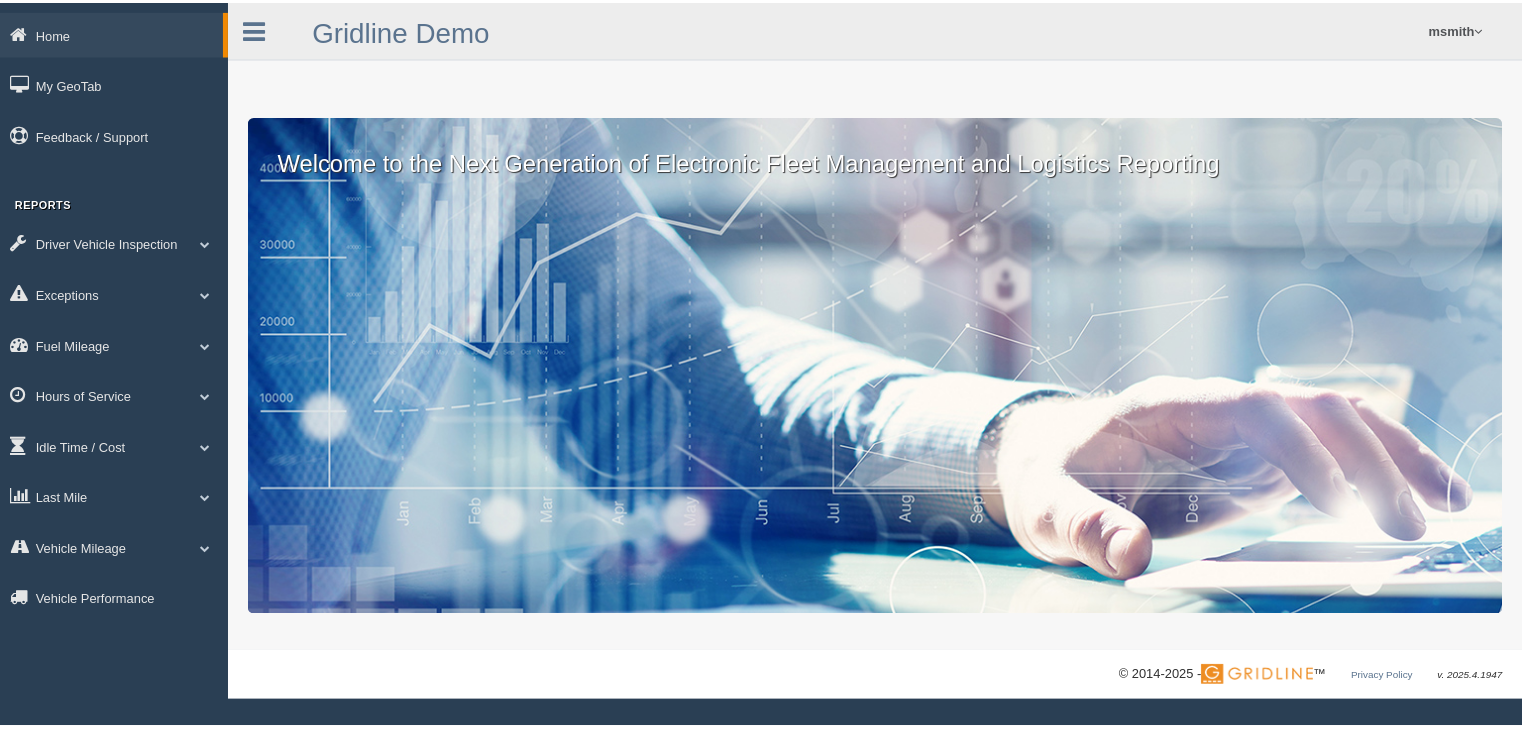 scroll, scrollTop: 0, scrollLeft: 0, axis: both 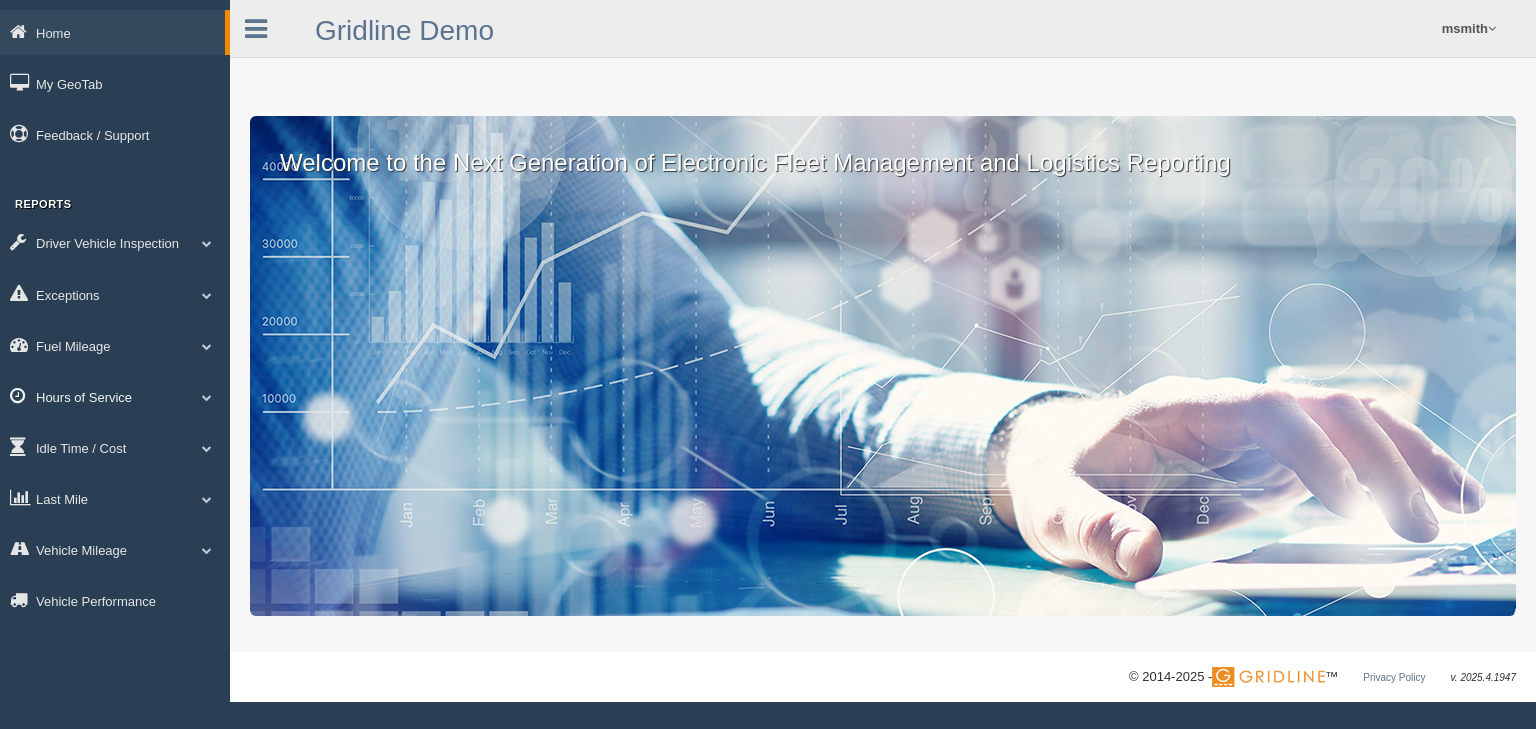 click on "Hours of Service" at bounding box center [115, 396] 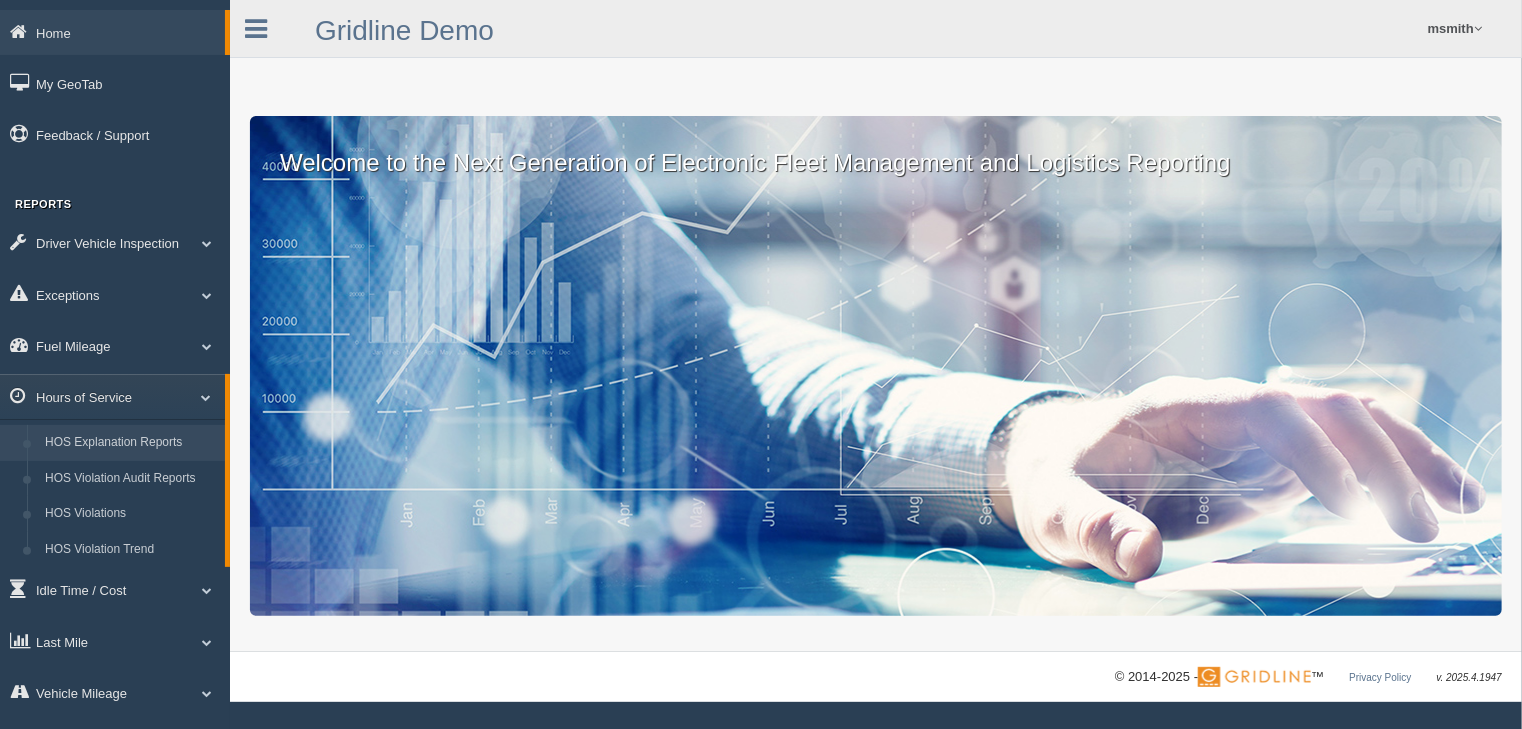 click on "HOS Explanation Reports" at bounding box center (130, 443) 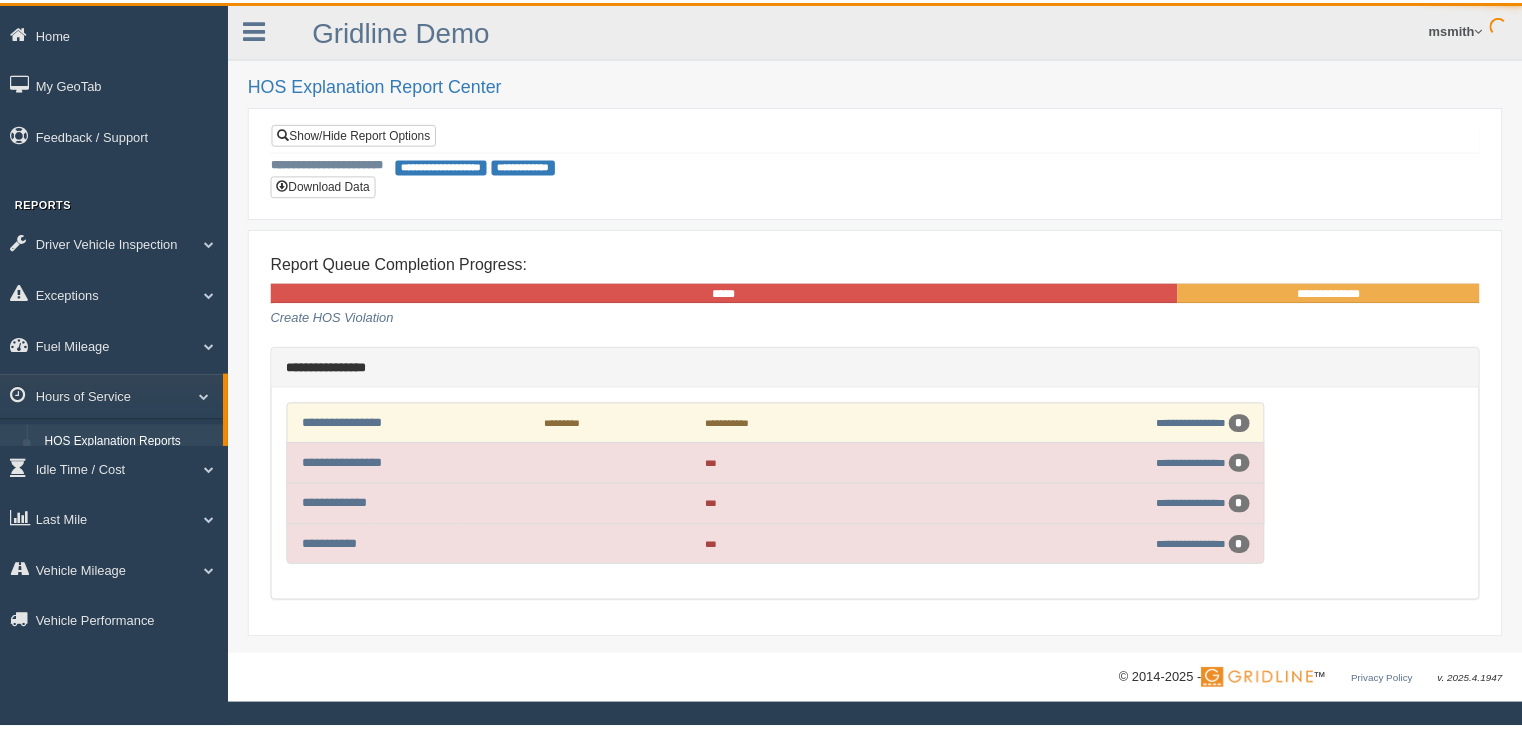 scroll, scrollTop: 0, scrollLeft: 0, axis: both 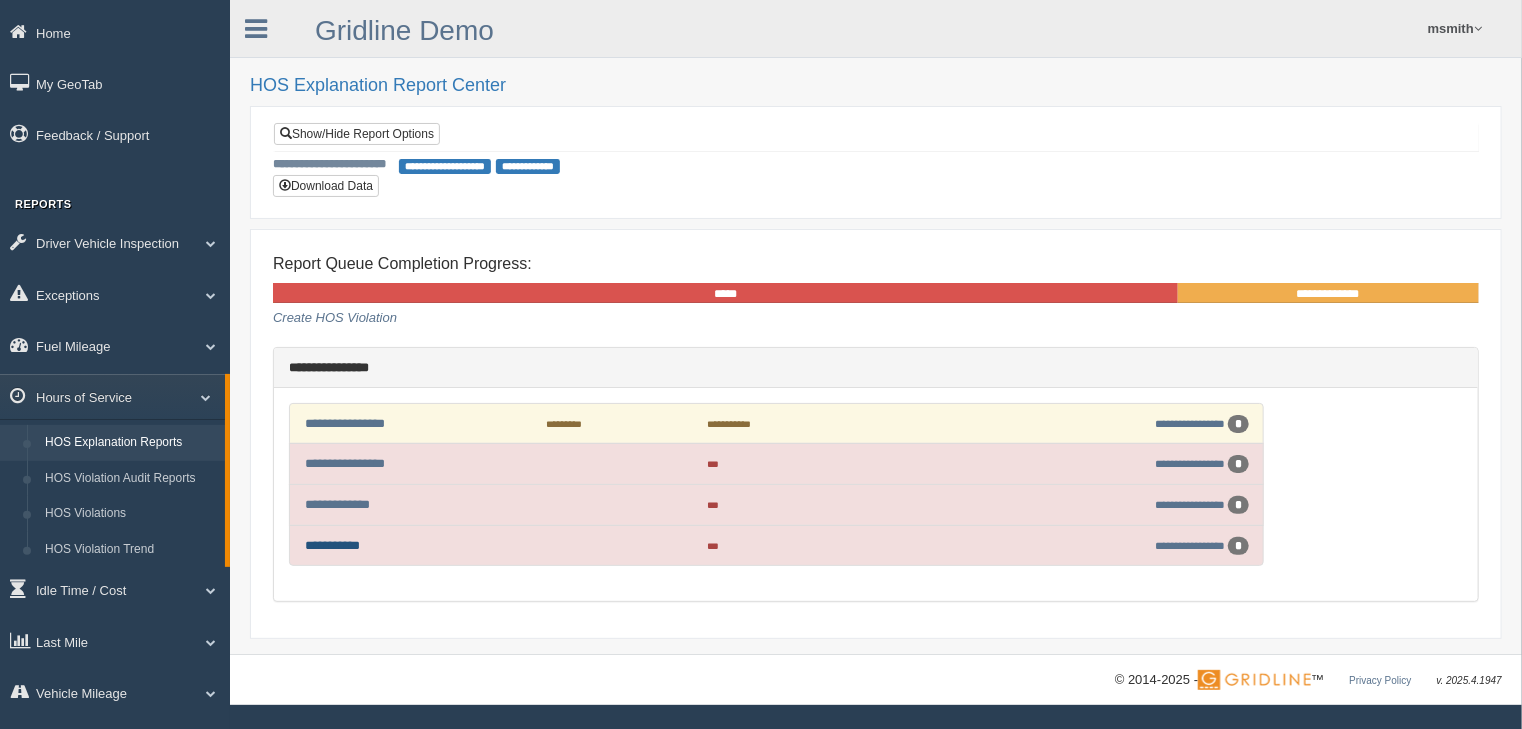 click on "**********" at bounding box center (332, 545) 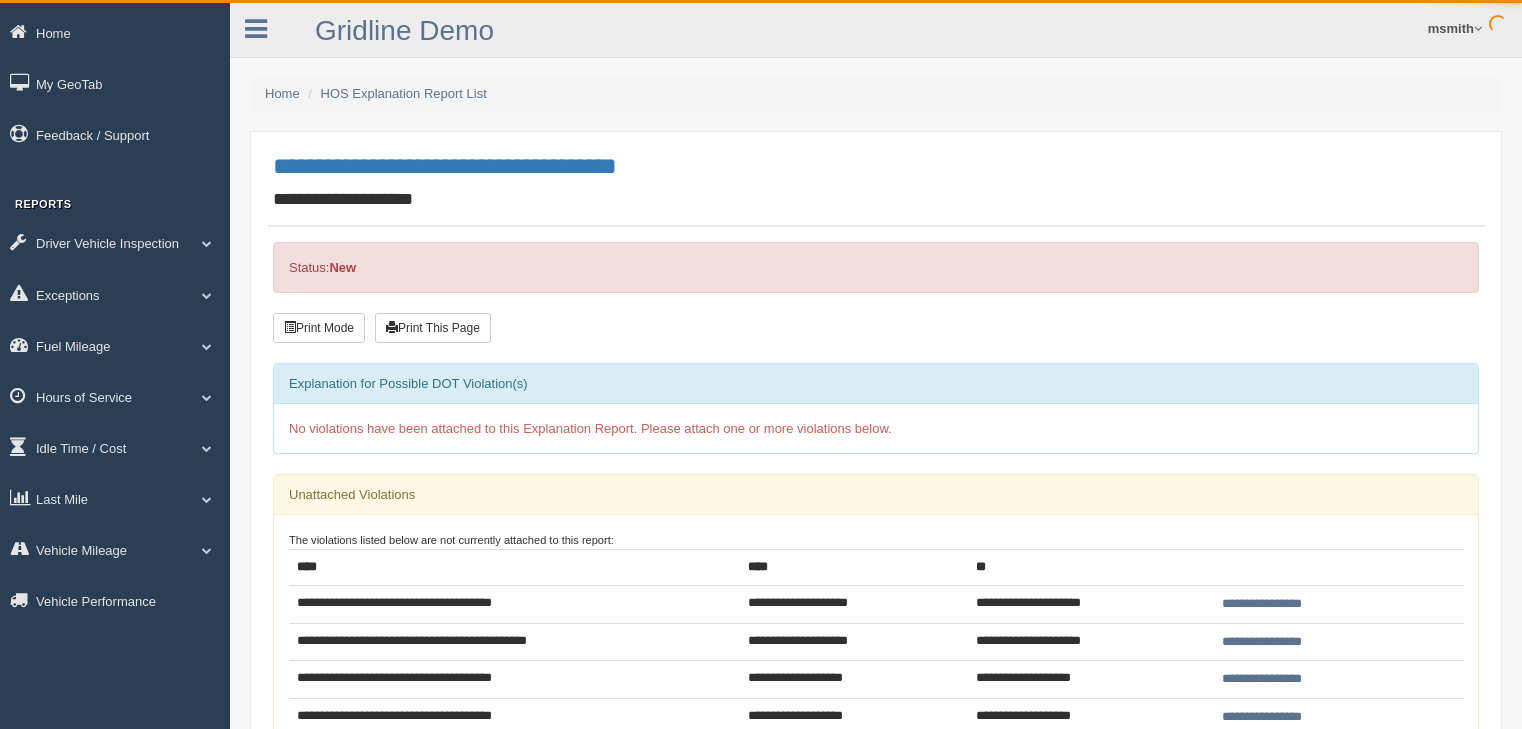 scroll, scrollTop: 0, scrollLeft: 0, axis: both 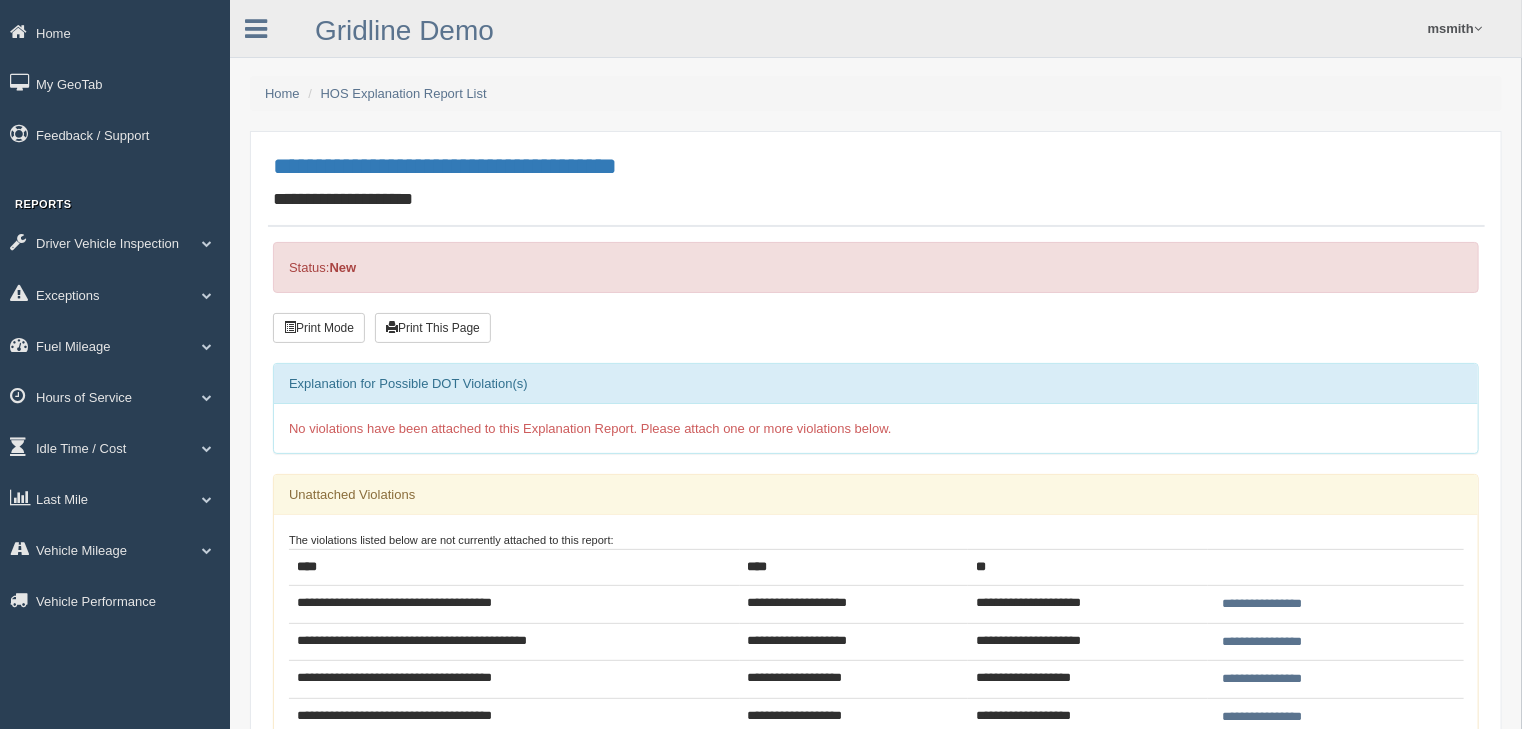click on "**********" at bounding box center (1262, 604) 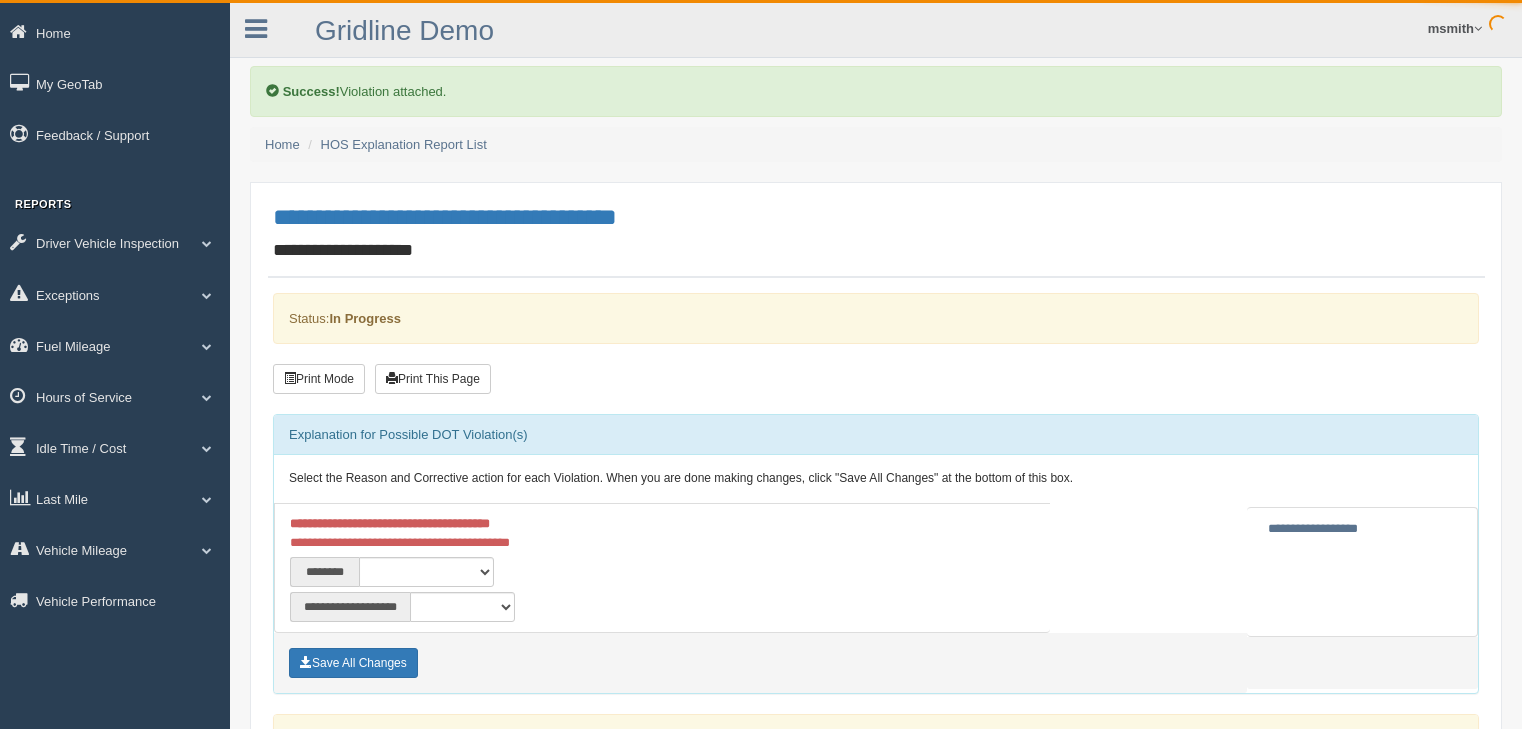 scroll, scrollTop: 0, scrollLeft: 0, axis: both 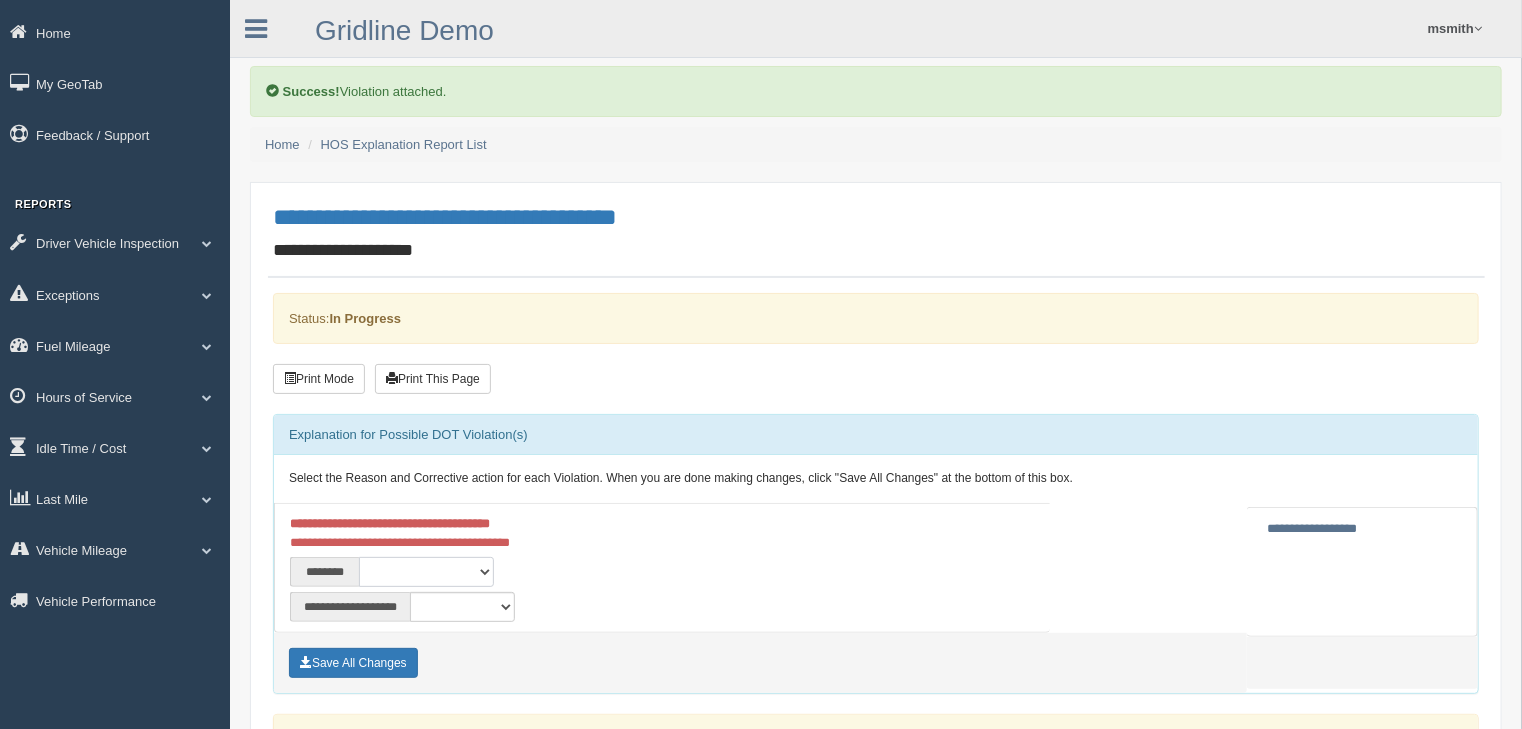 click on "**********" at bounding box center (426, 572) 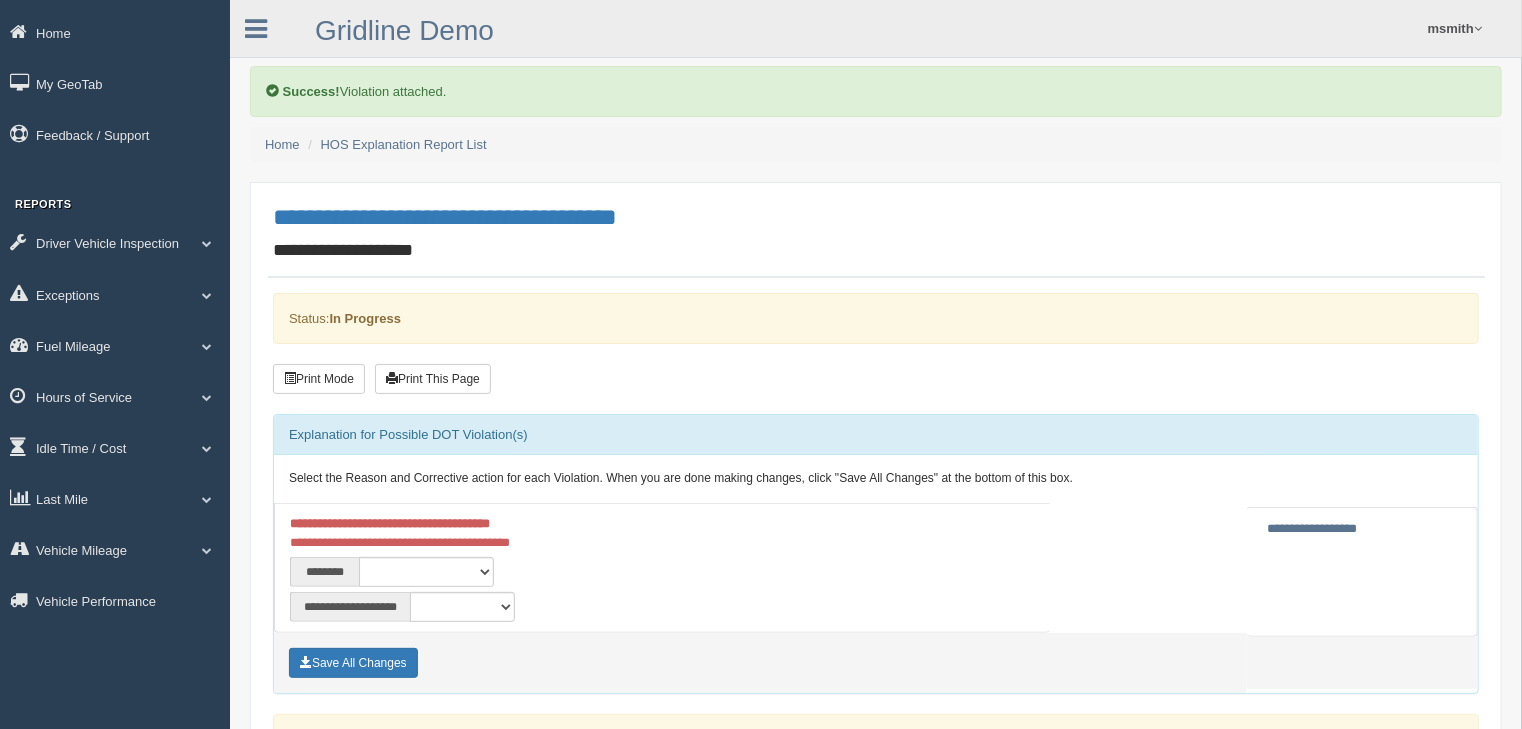click on "**********" at bounding box center (662, 569) 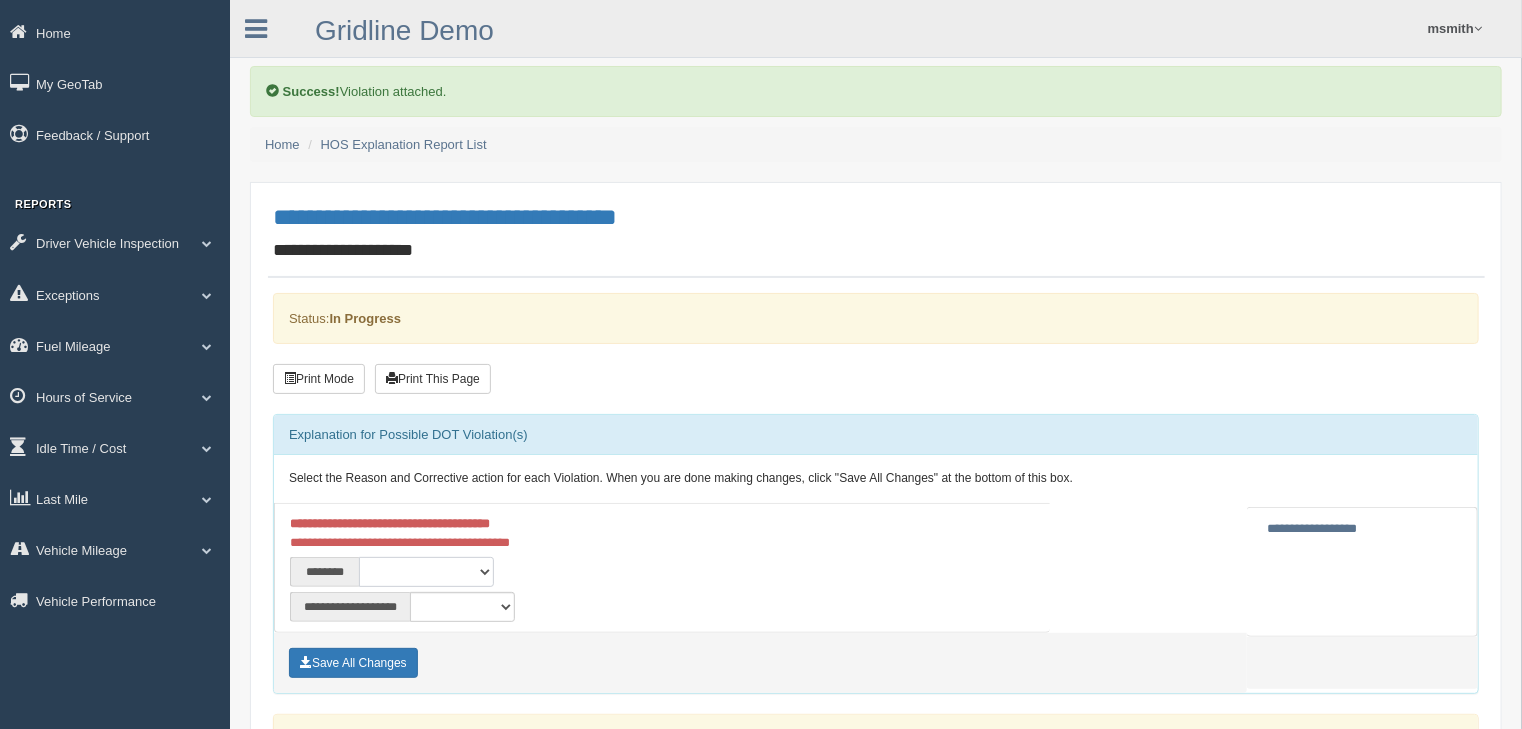 click on "**********" at bounding box center (426, 572) 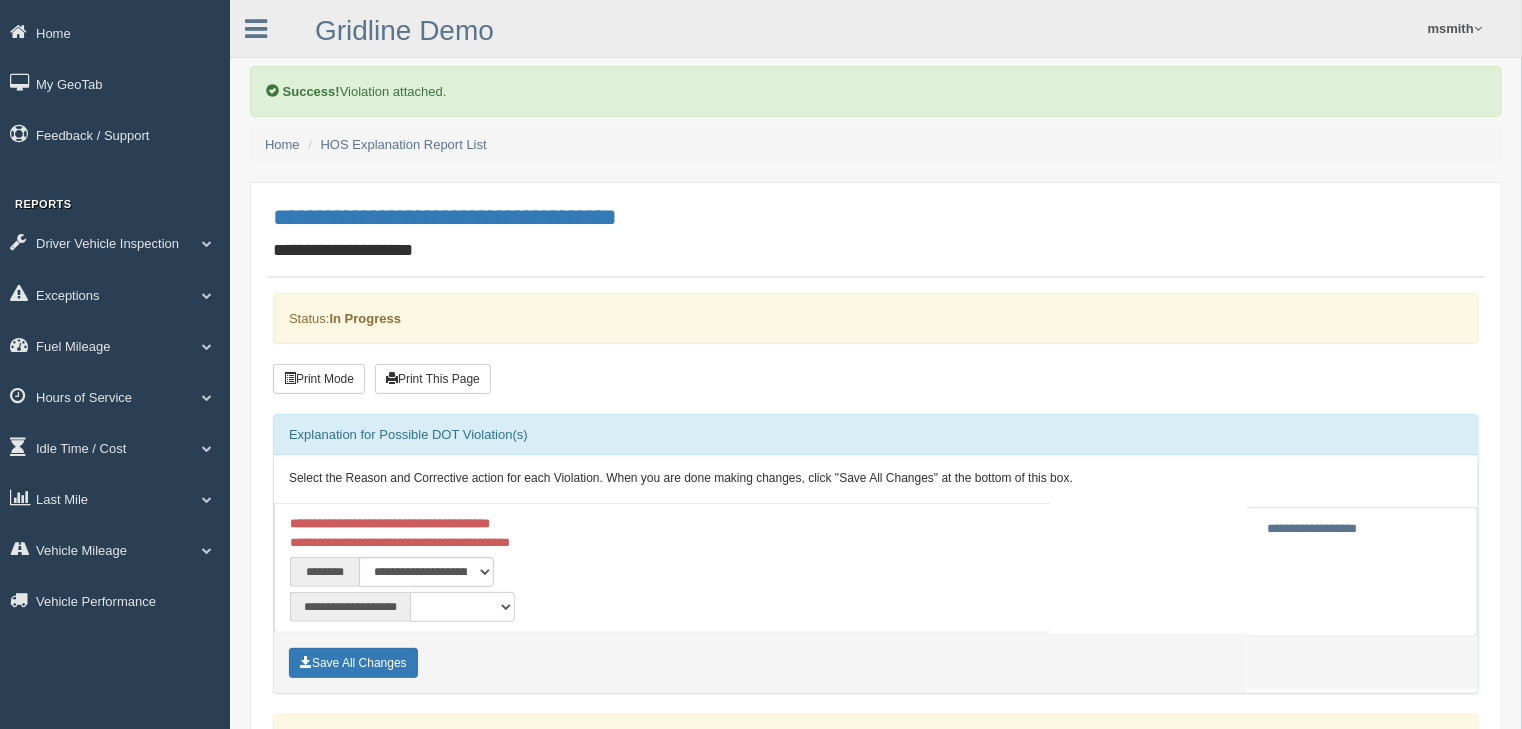 click on "**********" at bounding box center (462, 607) 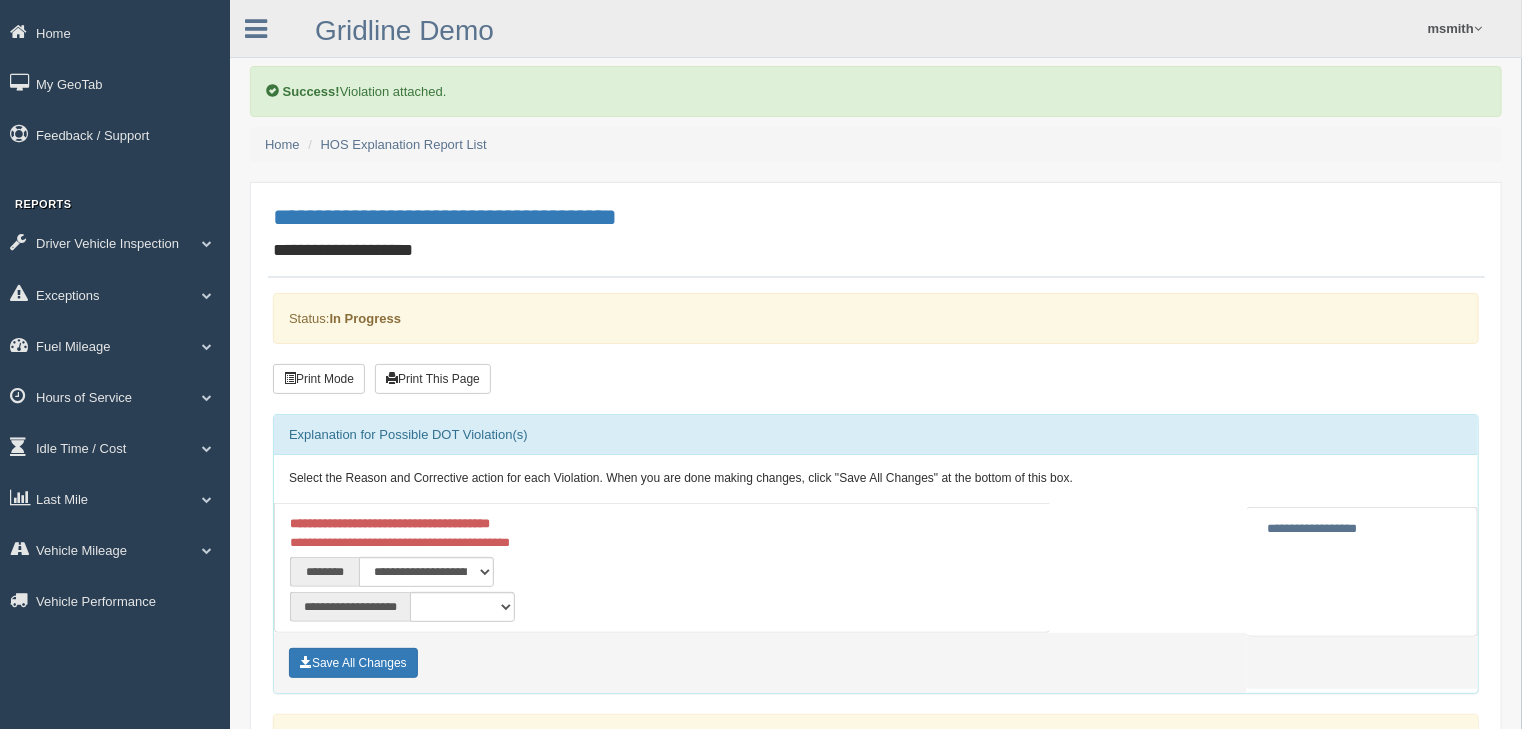 click on "**********" at bounding box center [662, 569] 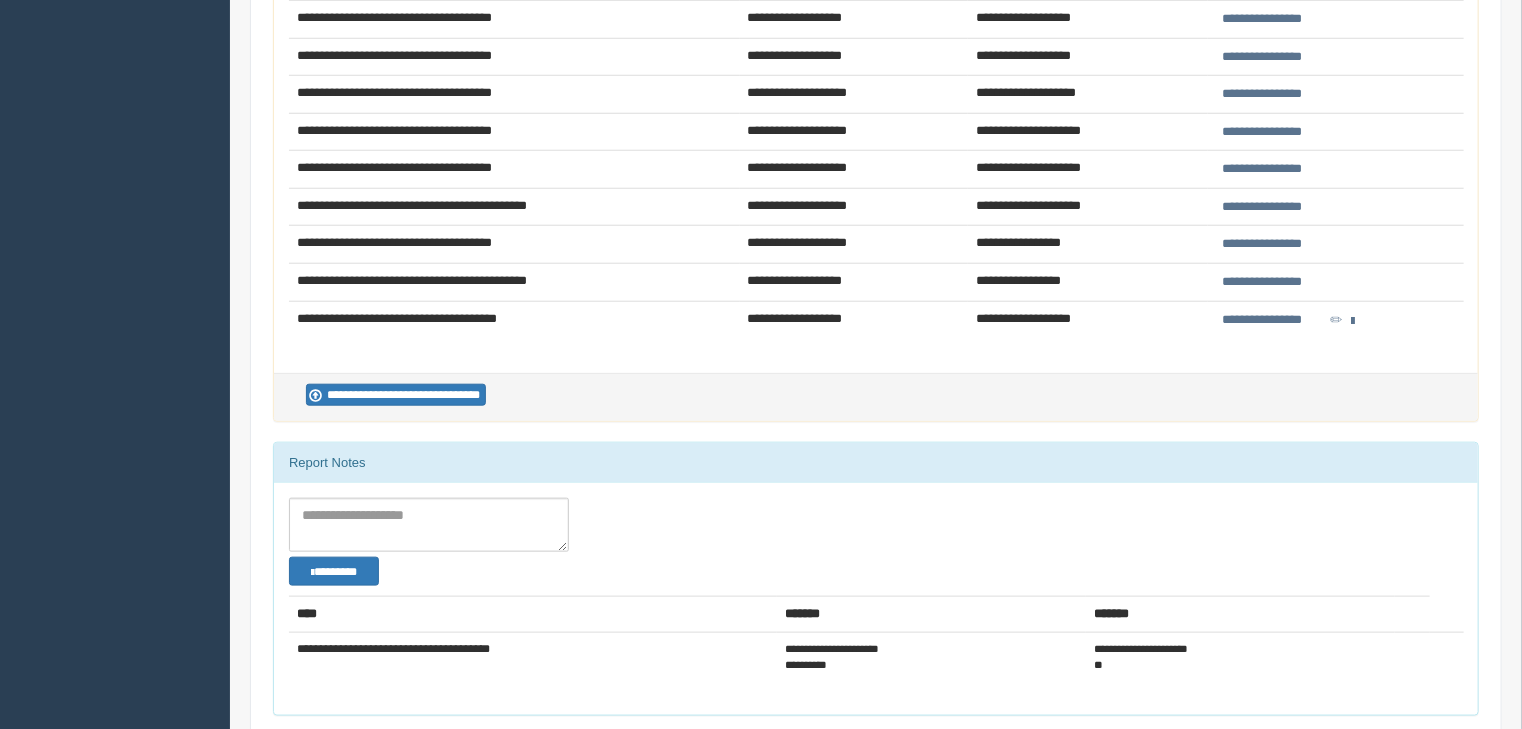 scroll, scrollTop: 864, scrollLeft: 0, axis: vertical 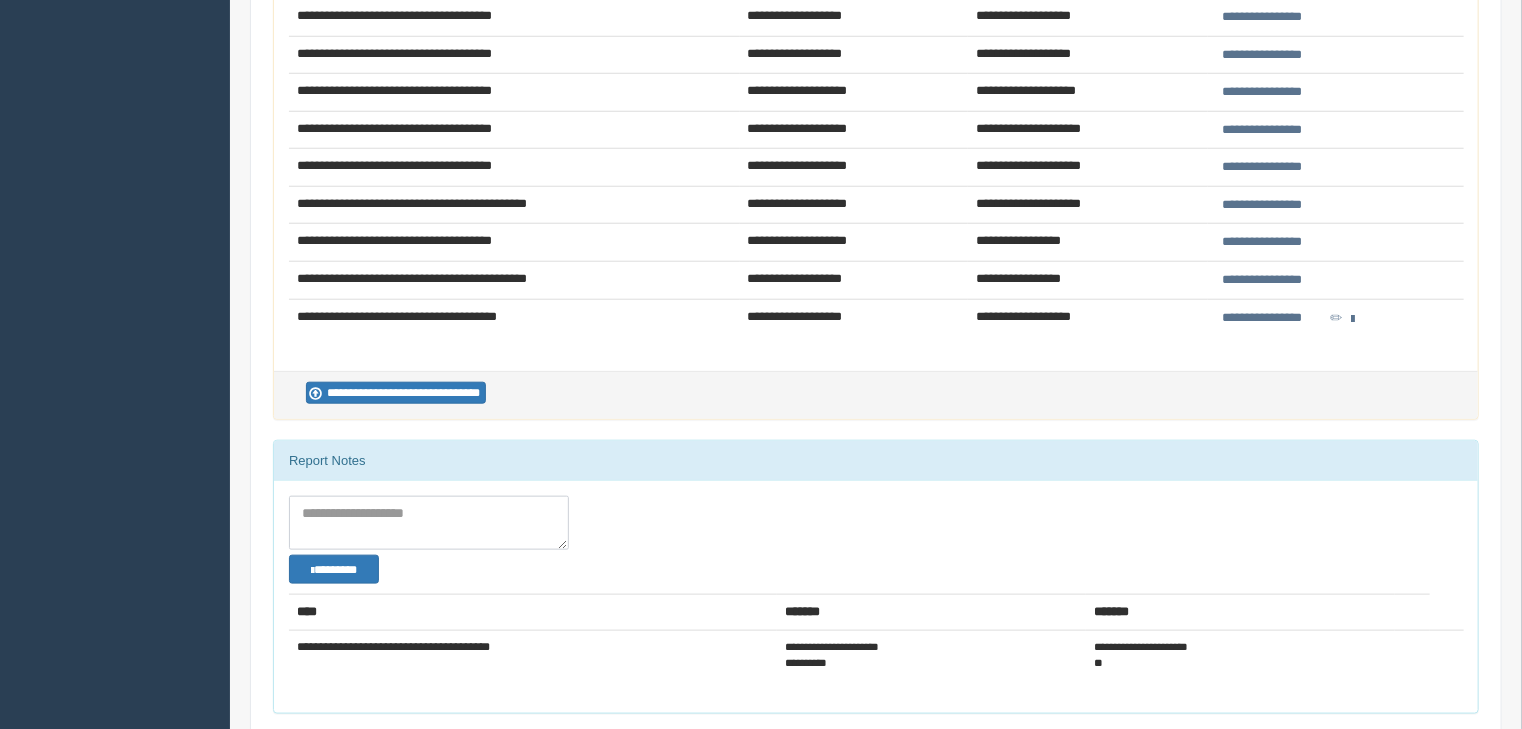 click at bounding box center (429, 523) 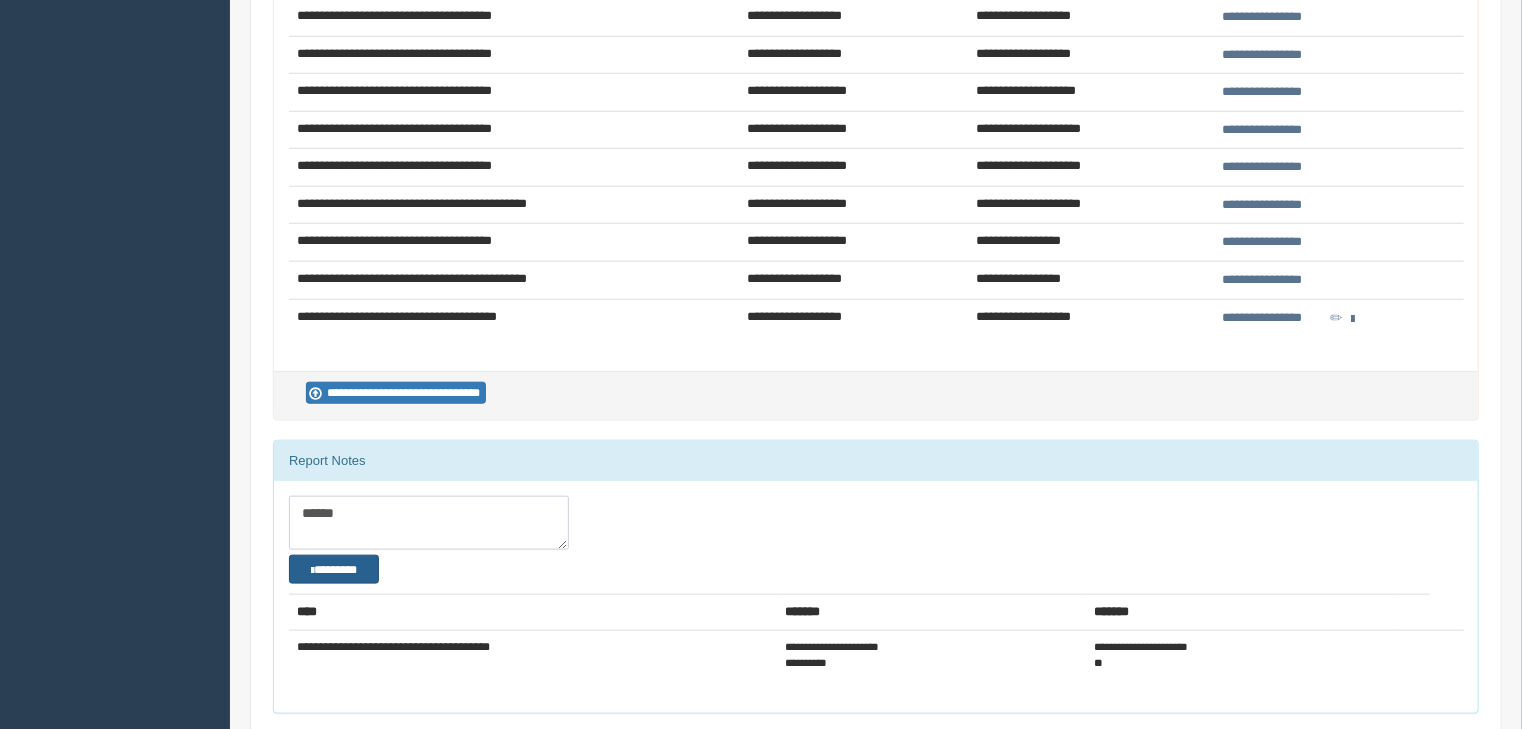 type on "******" 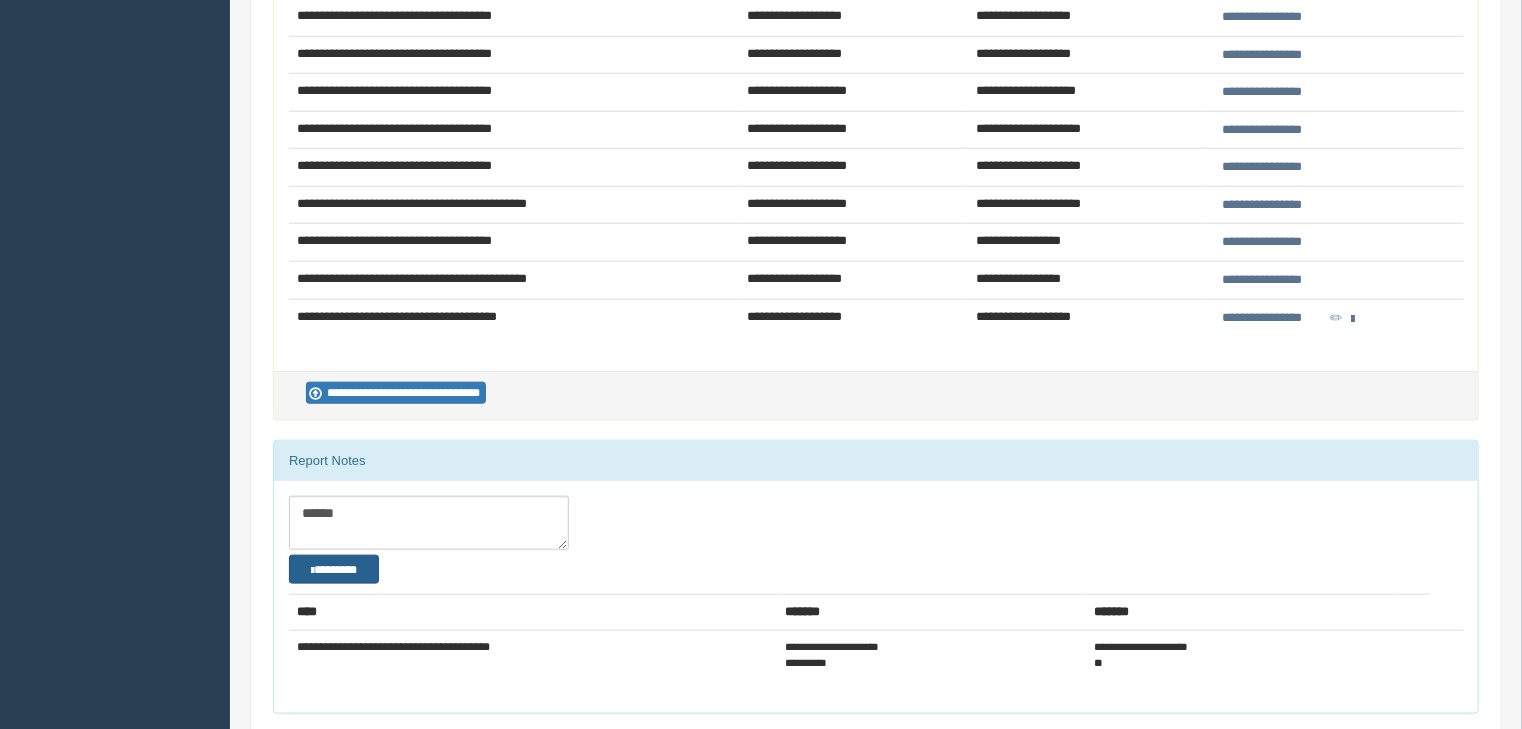 click on "********" at bounding box center [334, 570] 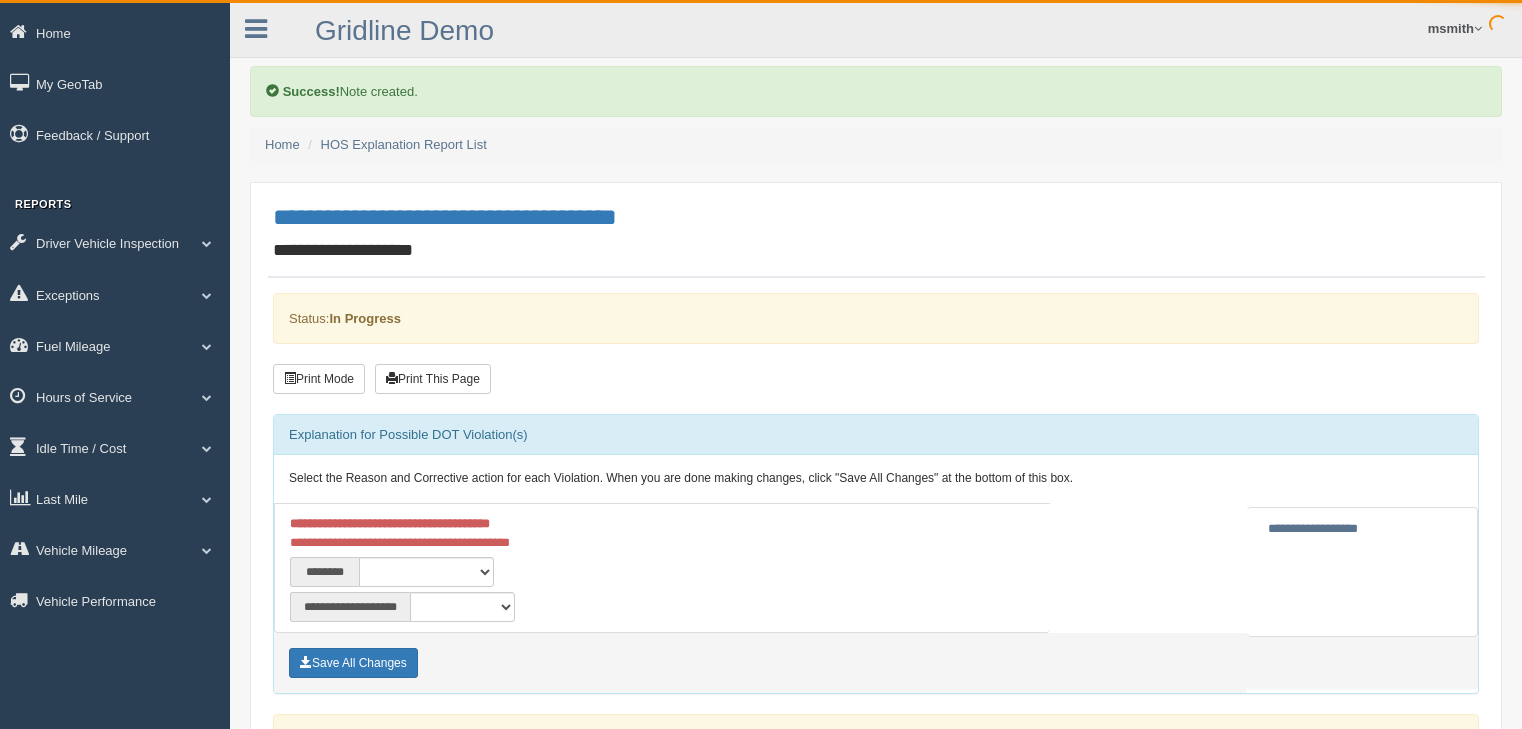 scroll, scrollTop: 0, scrollLeft: 0, axis: both 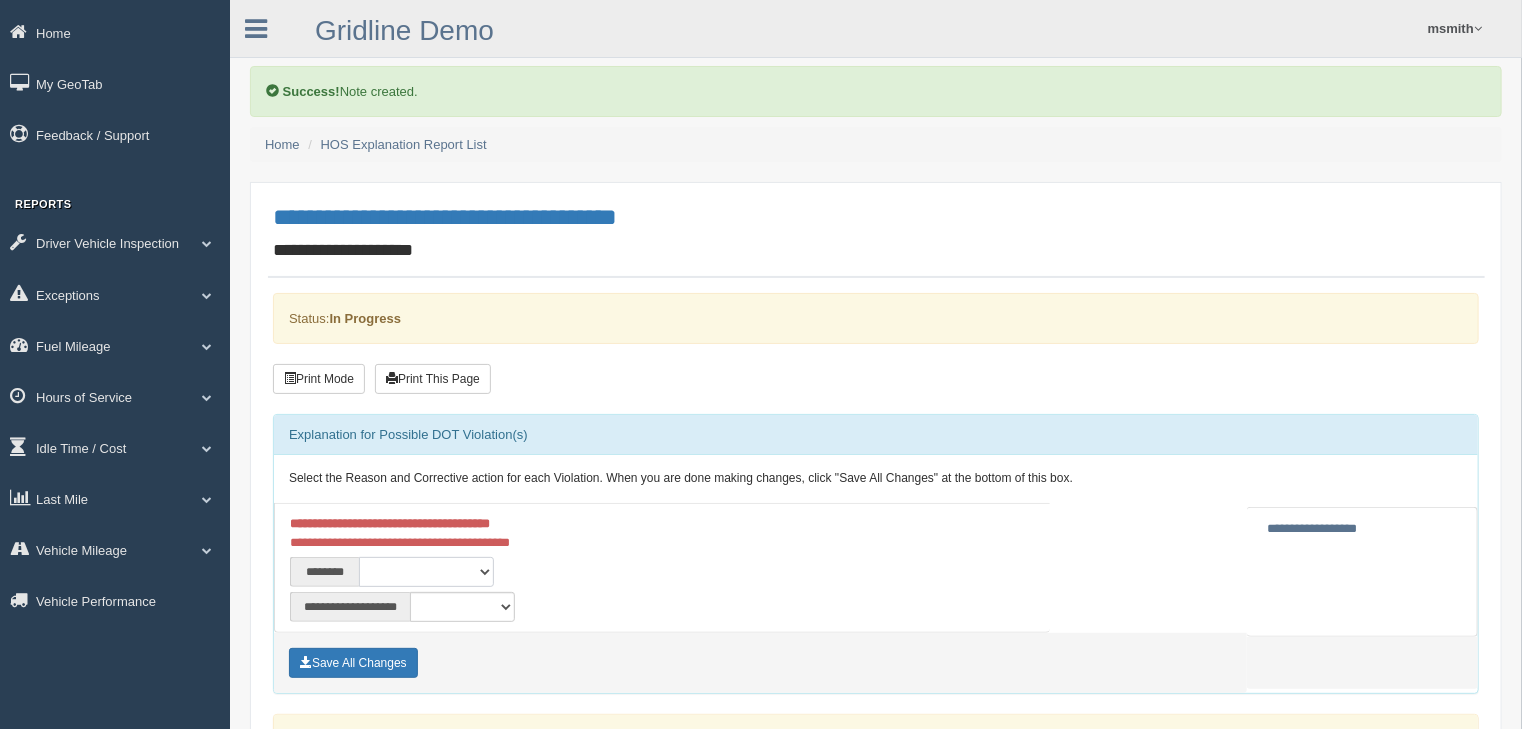 click on "**********" at bounding box center (426, 572) 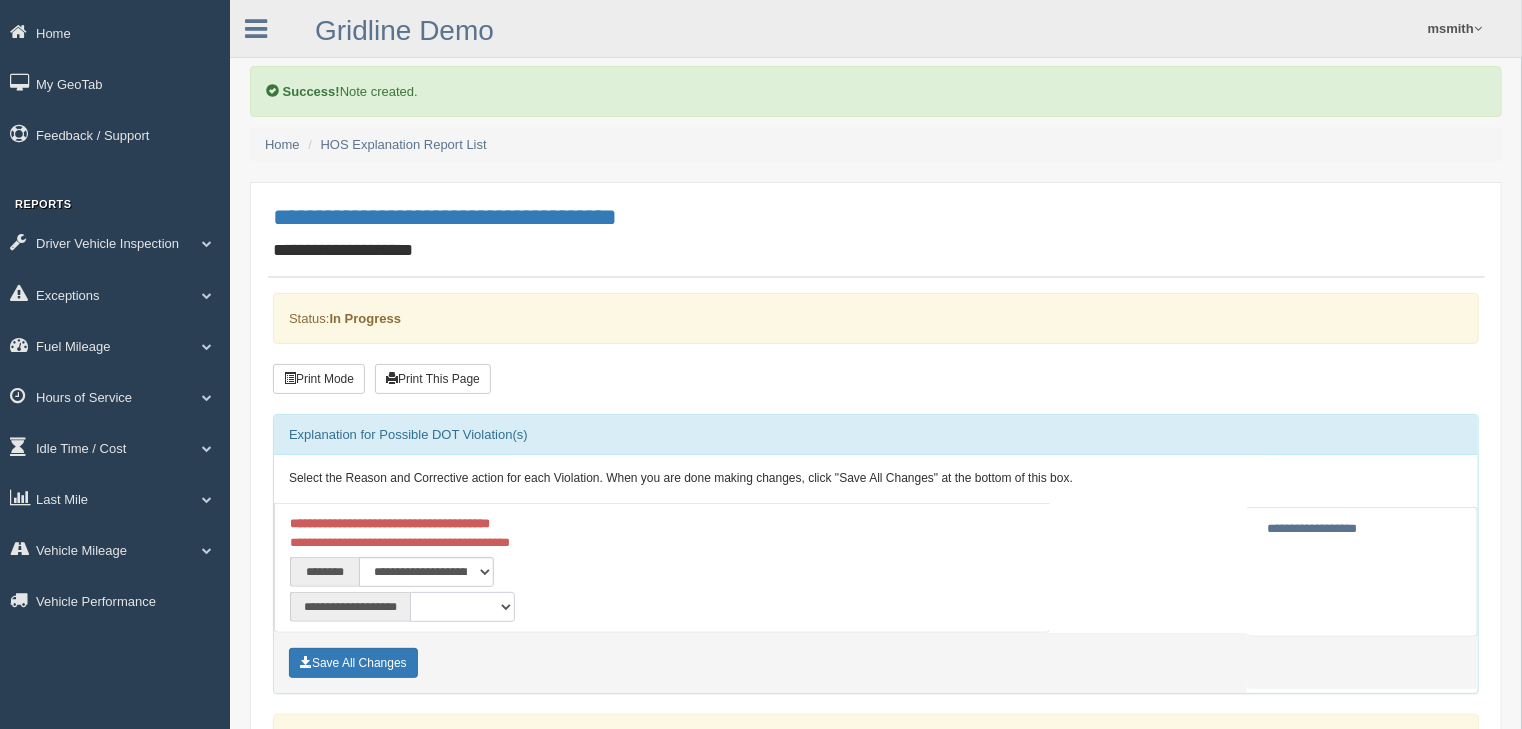 click on "**********" at bounding box center (462, 607) 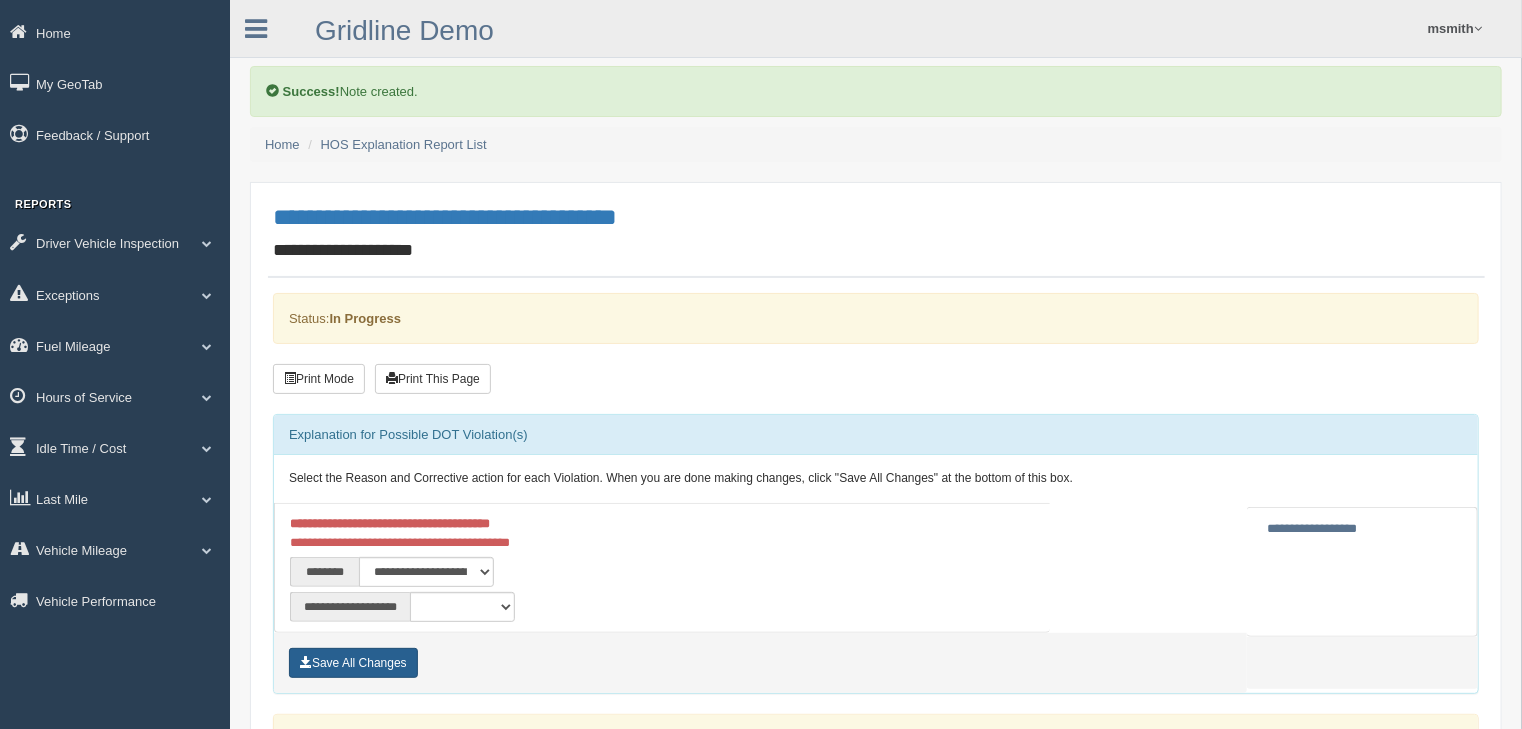 click on "Save All Changes" at bounding box center [353, 663] 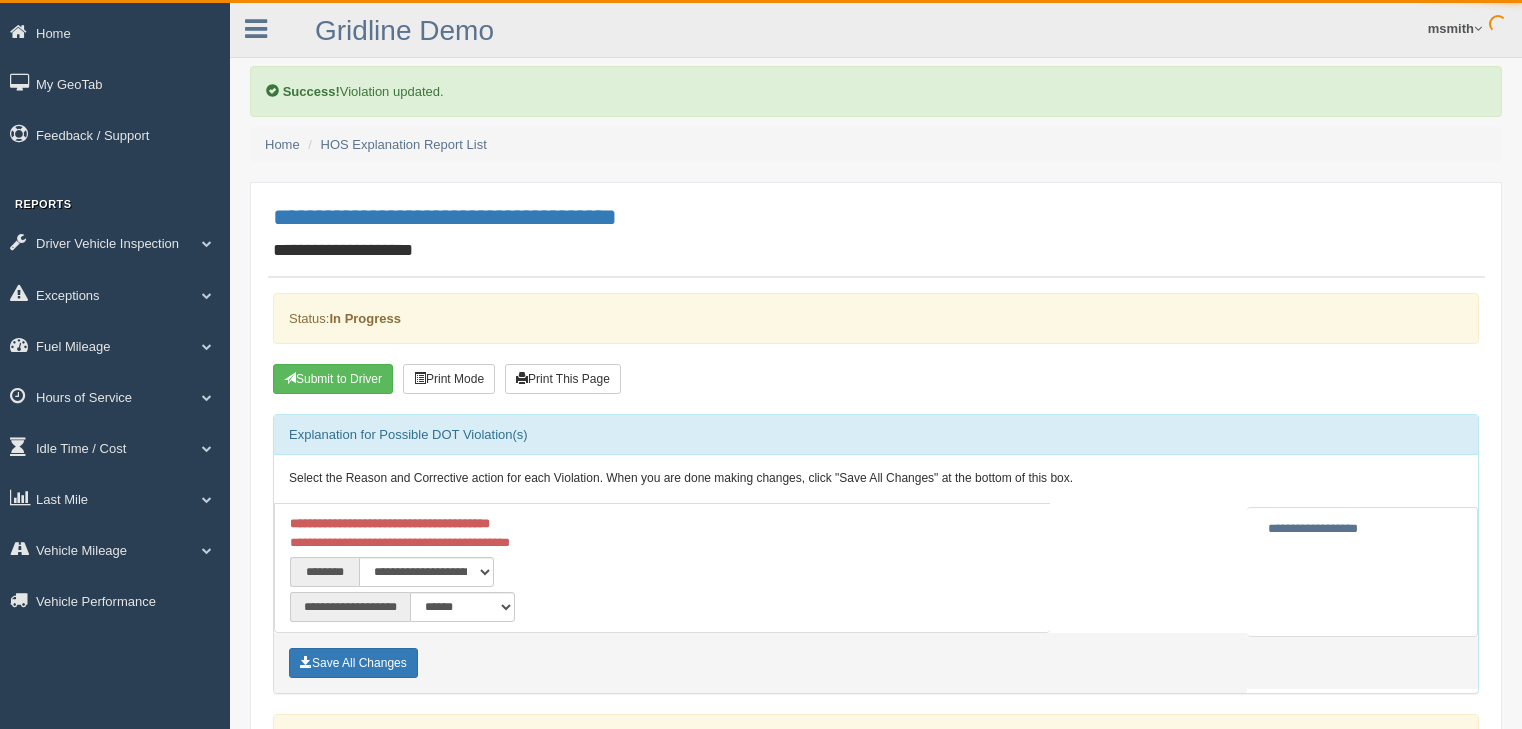 scroll, scrollTop: 0, scrollLeft: 0, axis: both 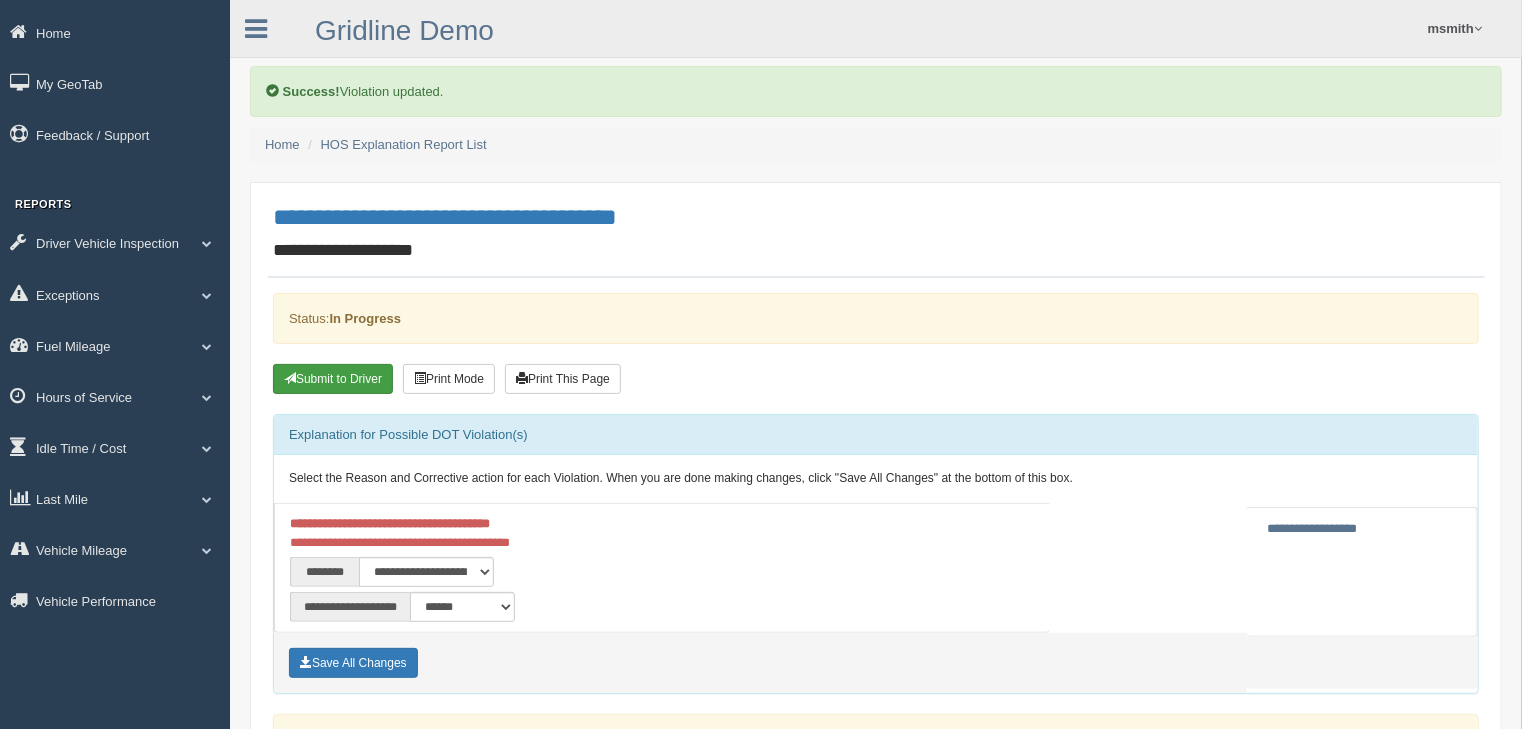 click on "Submit to Driver" at bounding box center [333, 379] 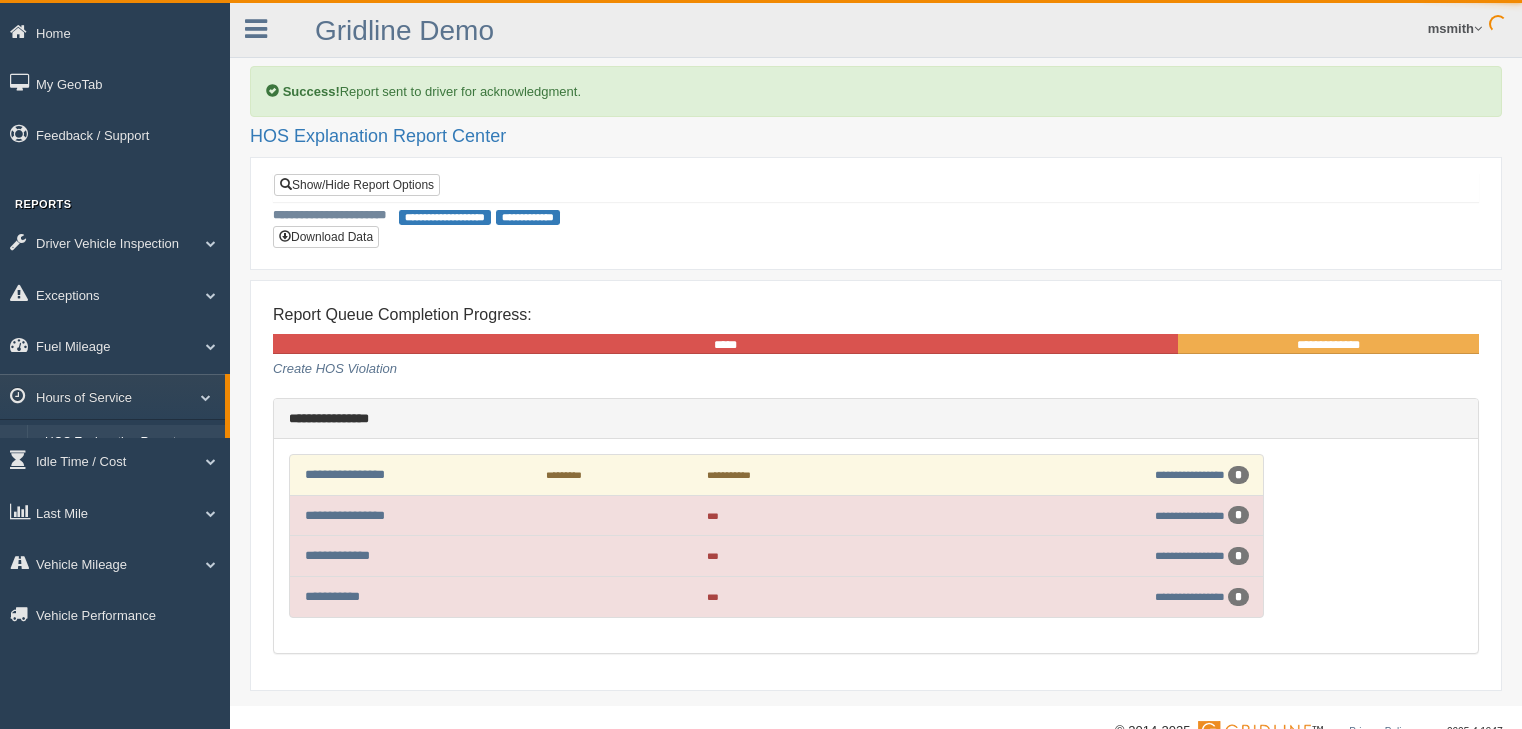 scroll, scrollTop: 0, scrollLeft: 0, axis: both 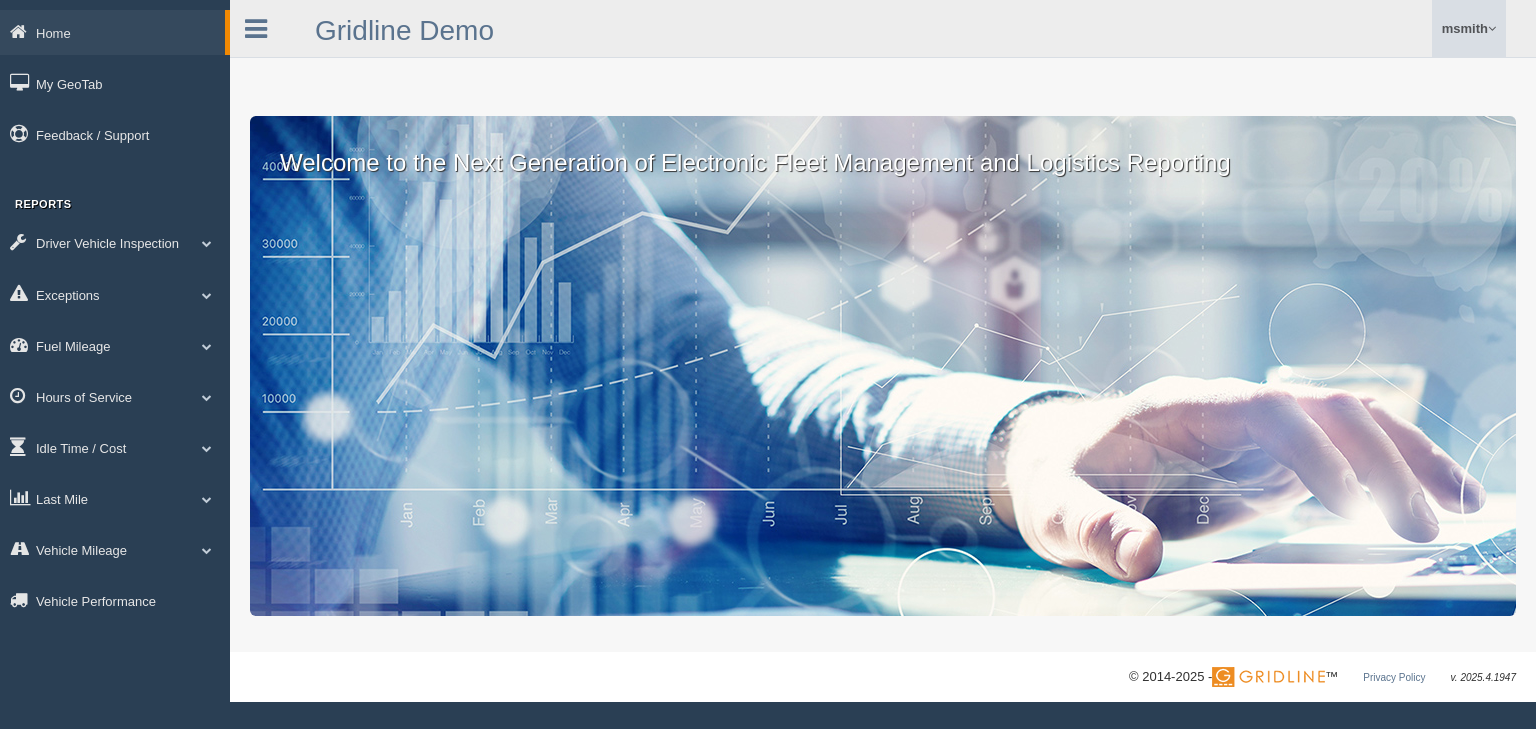 click on "msmith" at bounding box center [1469, 28] 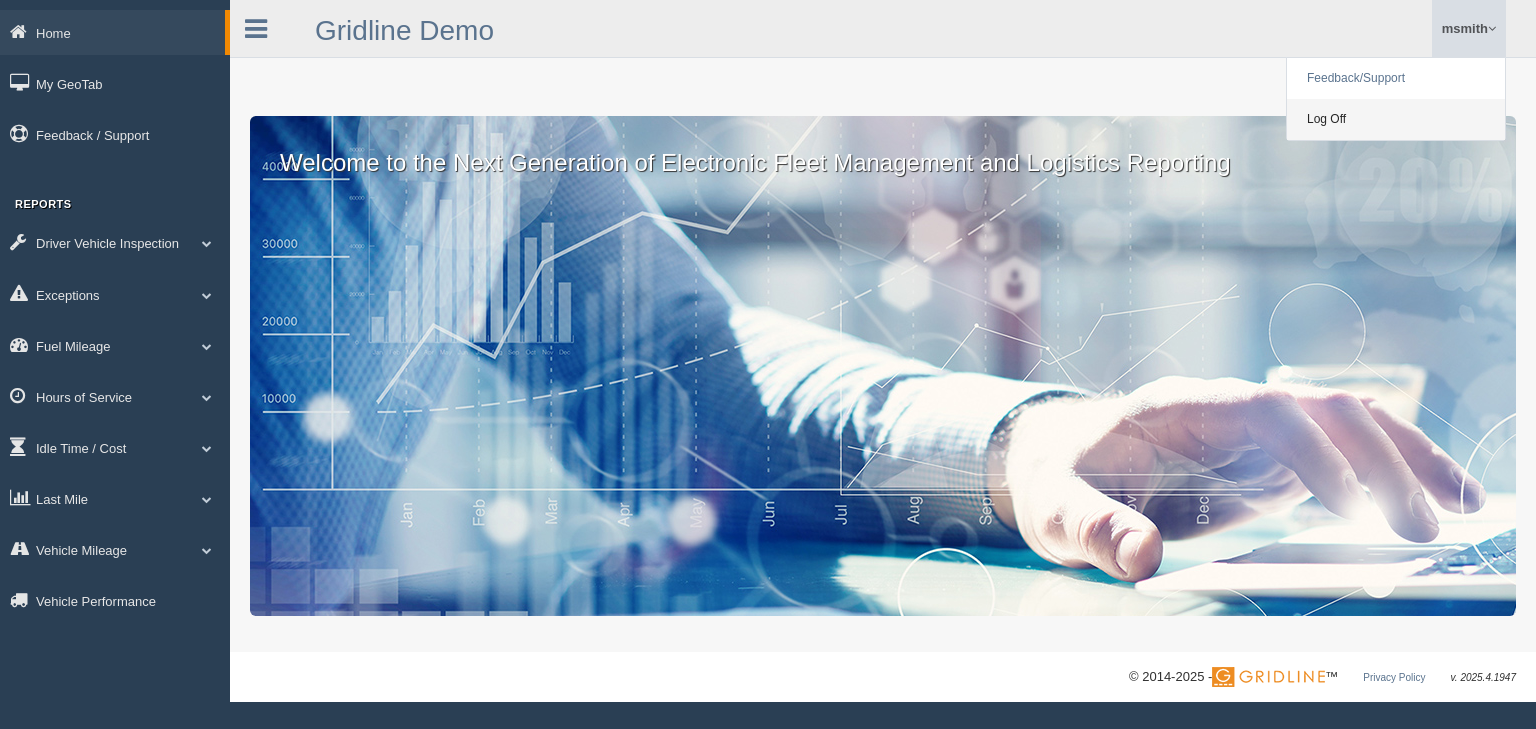 click on "Log Off" at bounding box center [1396, 119] 